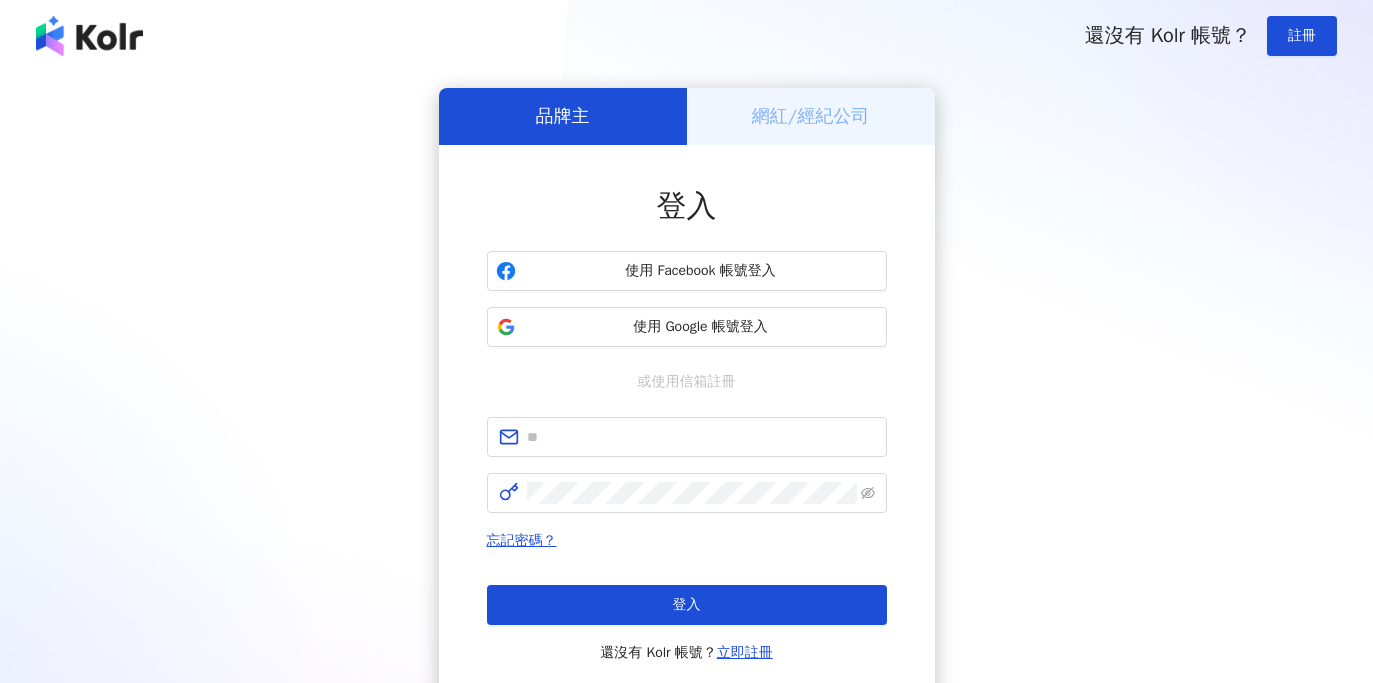scroll, scrollTop: 0, scrollLeft: 0, axis: both 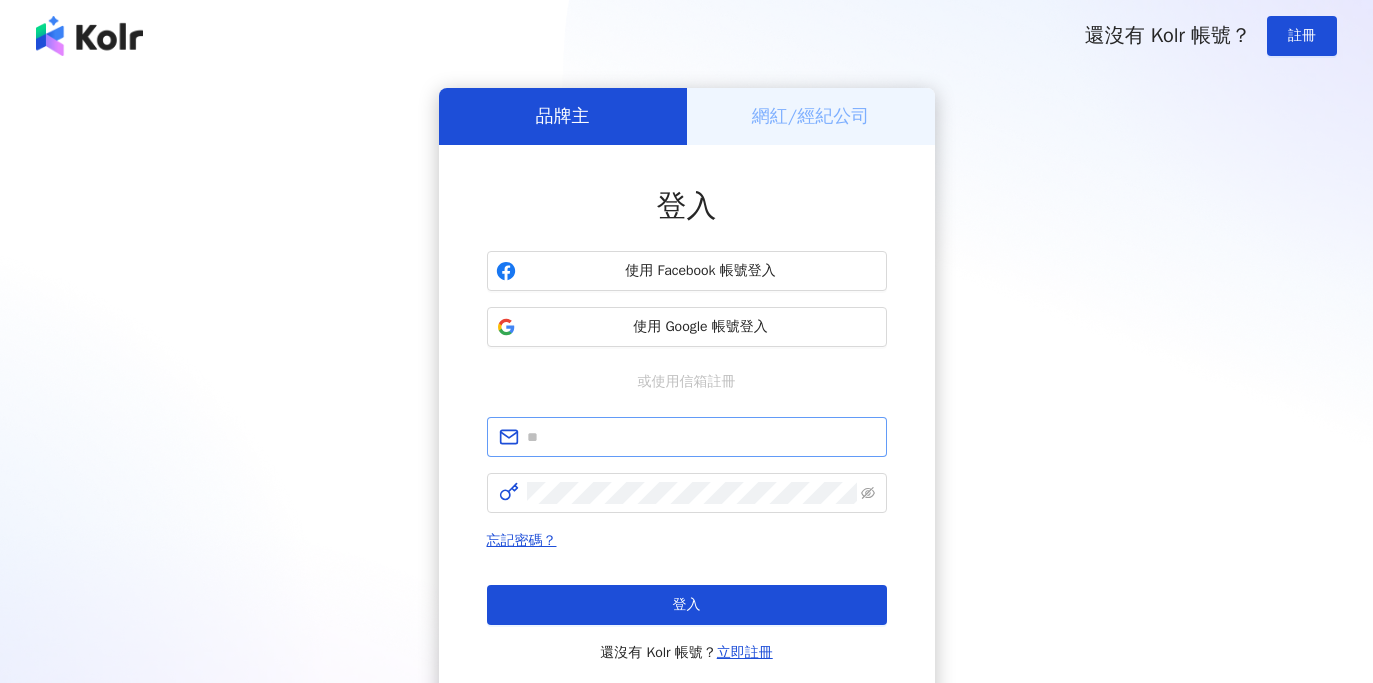 type on "**********" 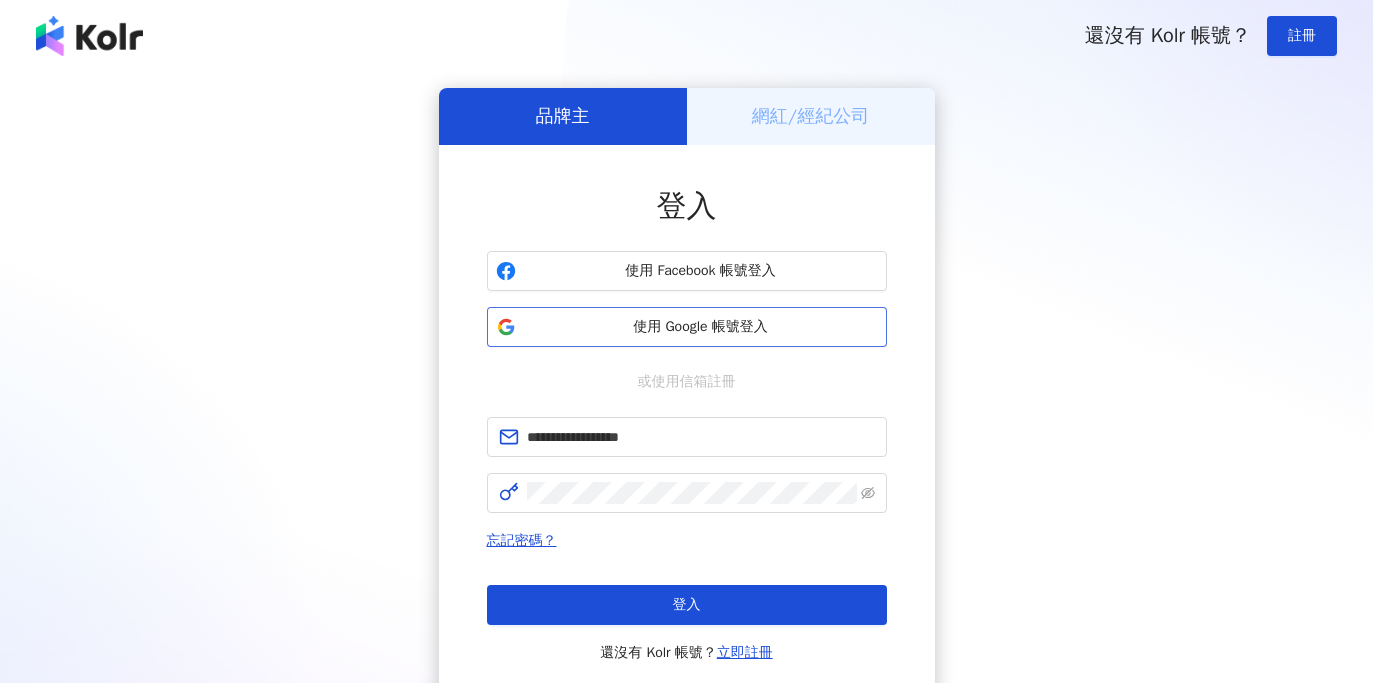 click on "使用 Google 帳號登入" at bounding box center (701, 327) 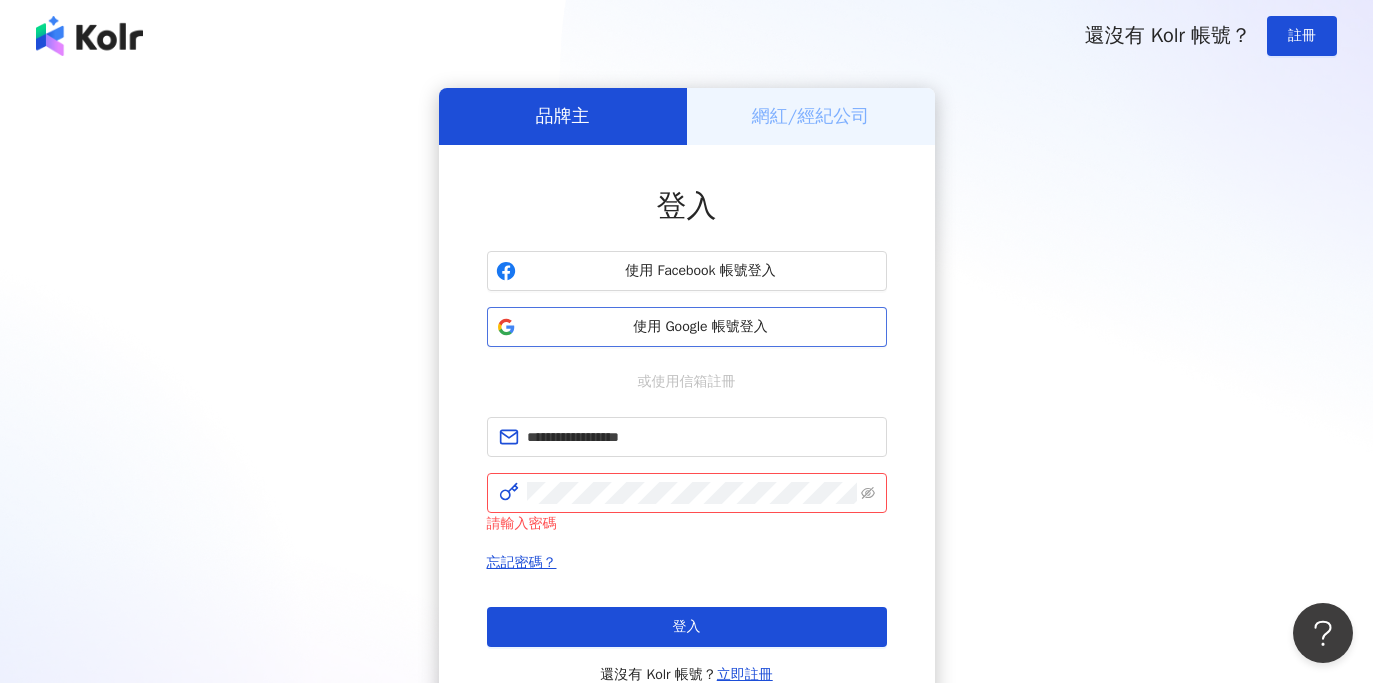 scroll, scrollTop: 0, scrollLeft: 0, axis: both 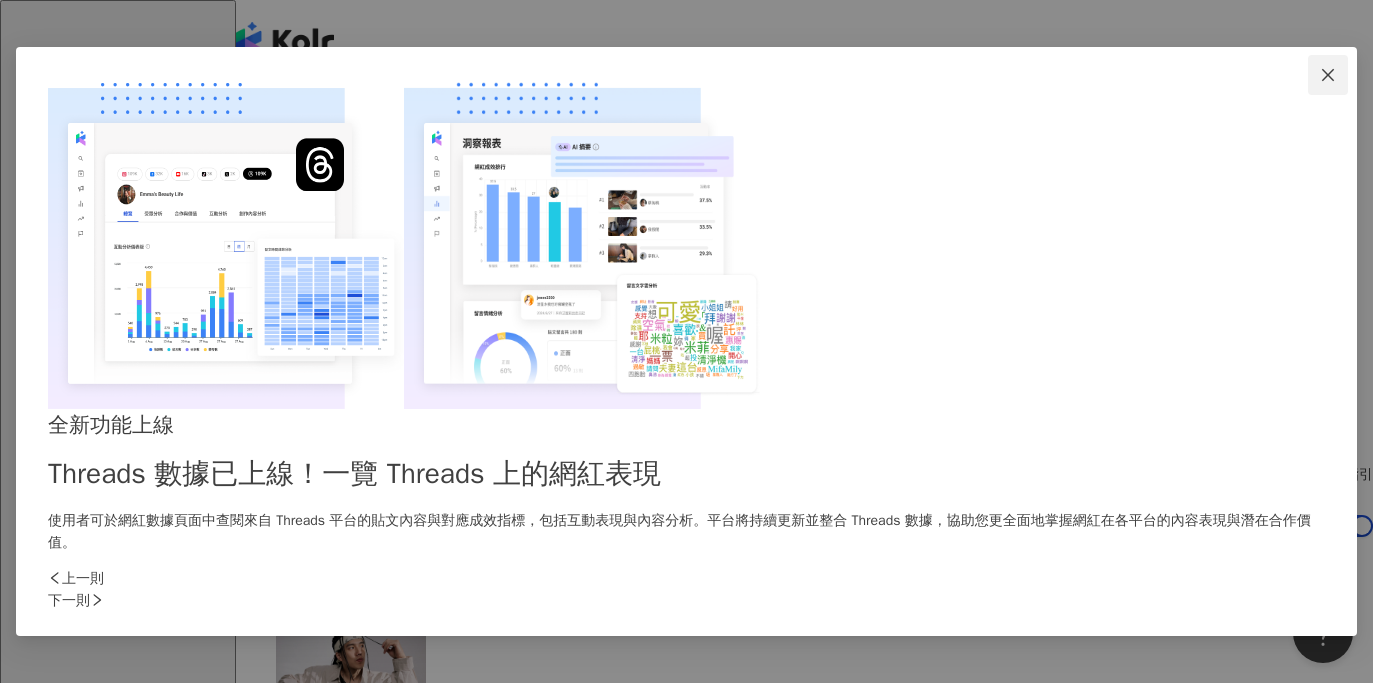 click at bounding box center [1328, 75] 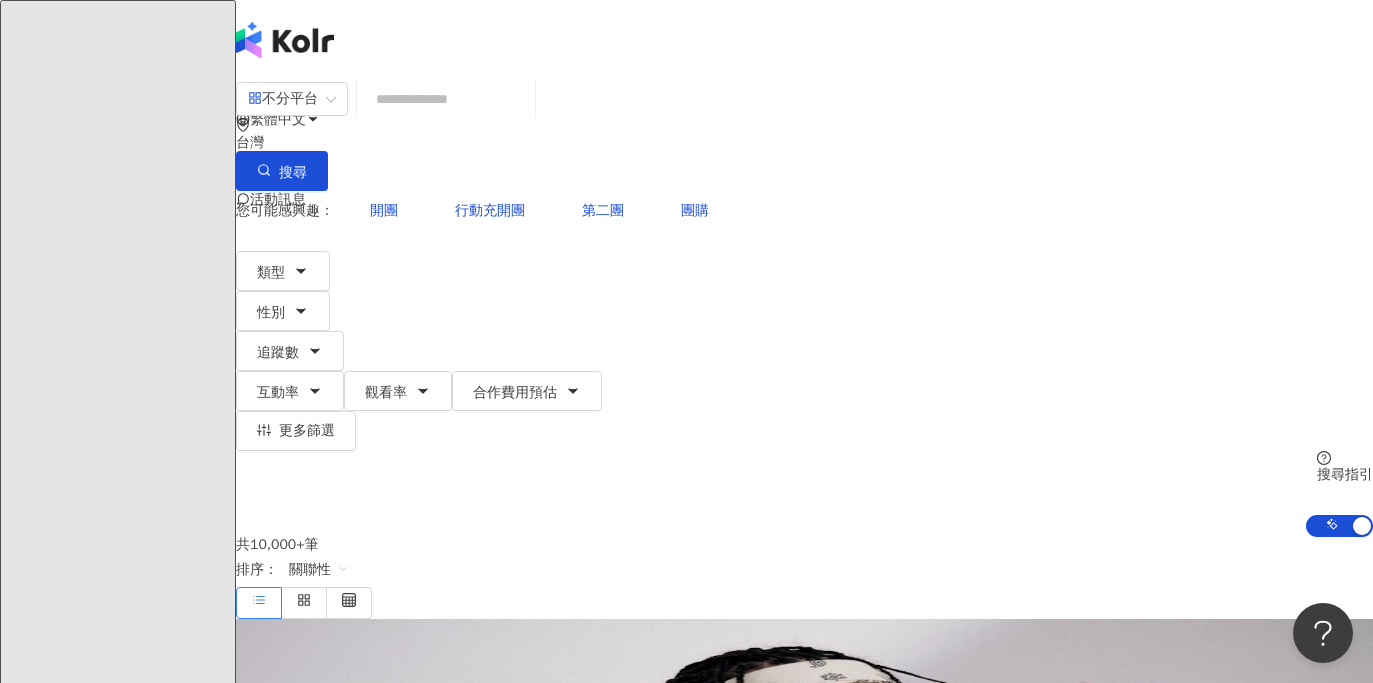 click at bounding box center [446, 99] 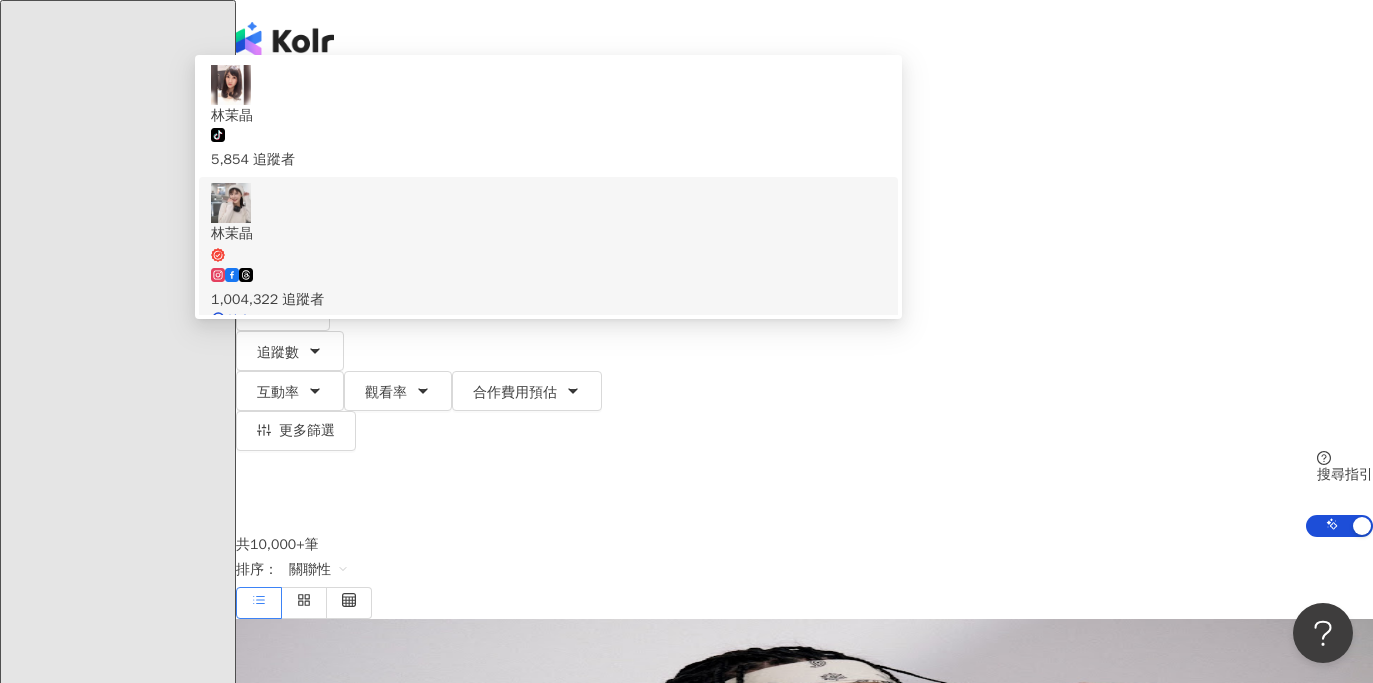 click on "林茉晶" at bounding box center (548, 243) 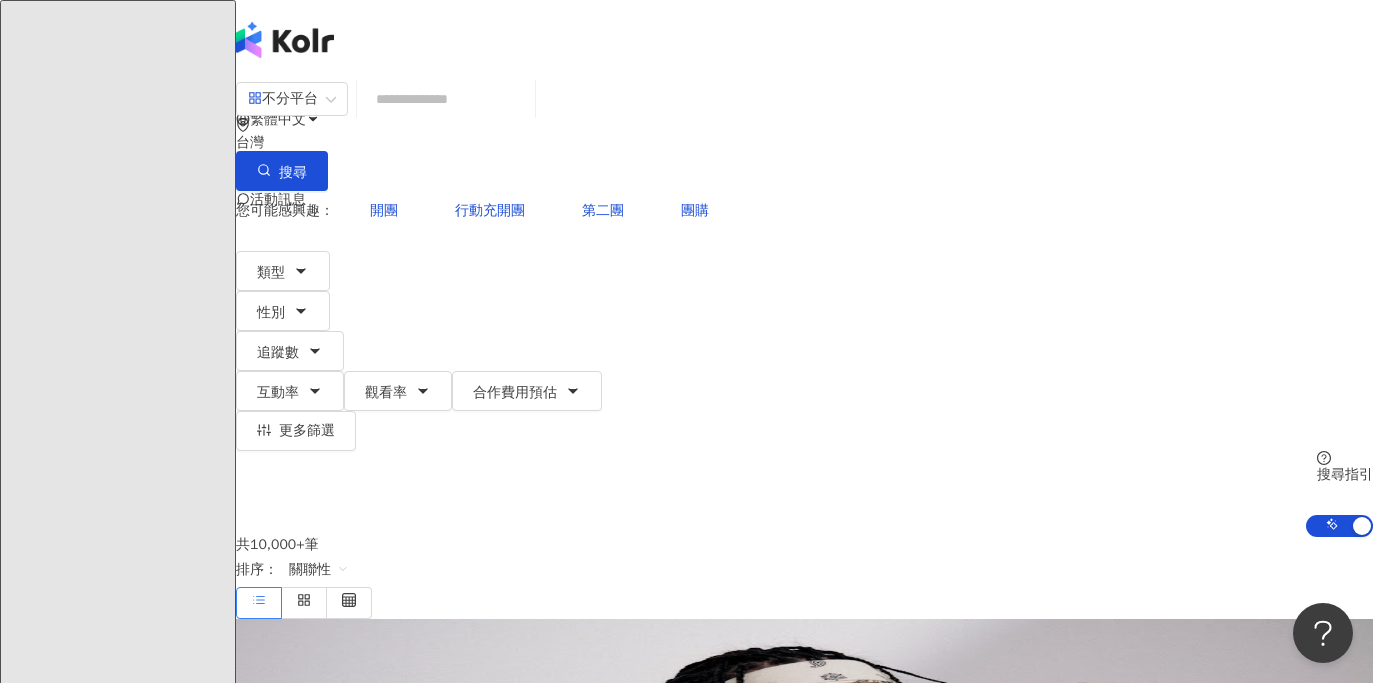 click at bounding box center [446, 99] 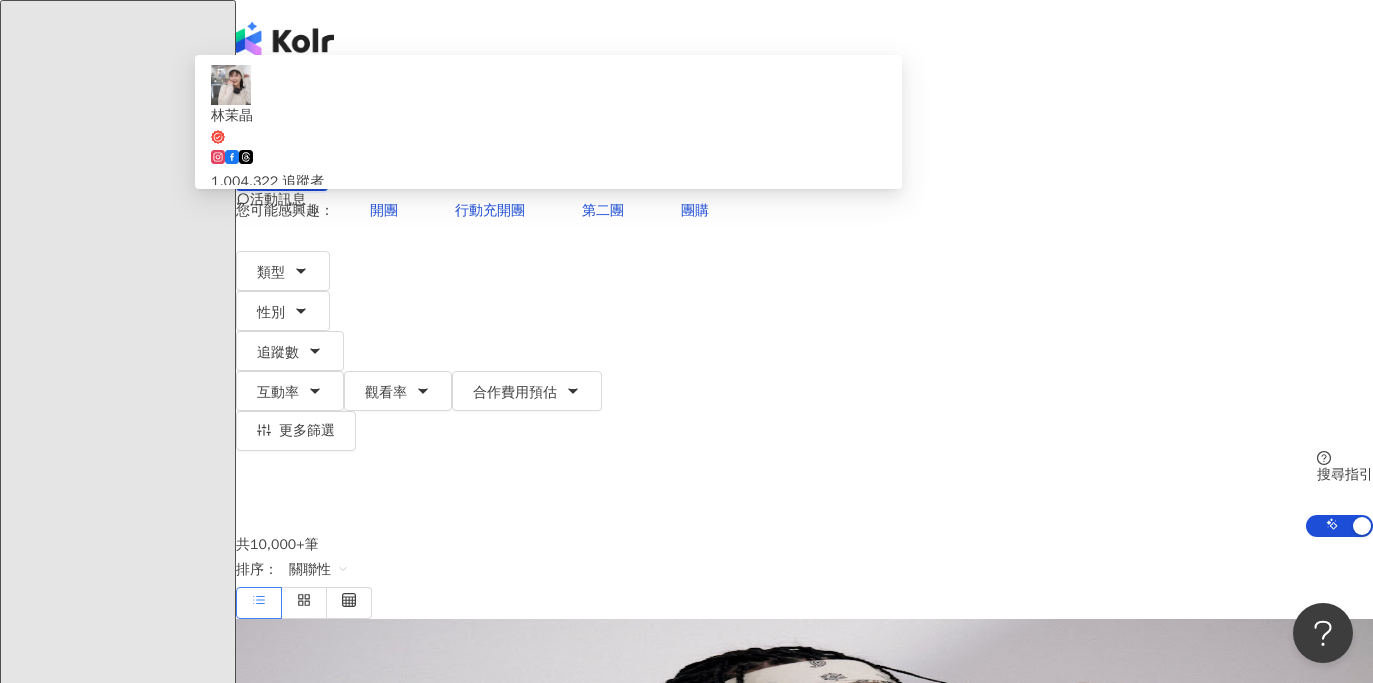 click on "**********" at bounding box center (446, 99) 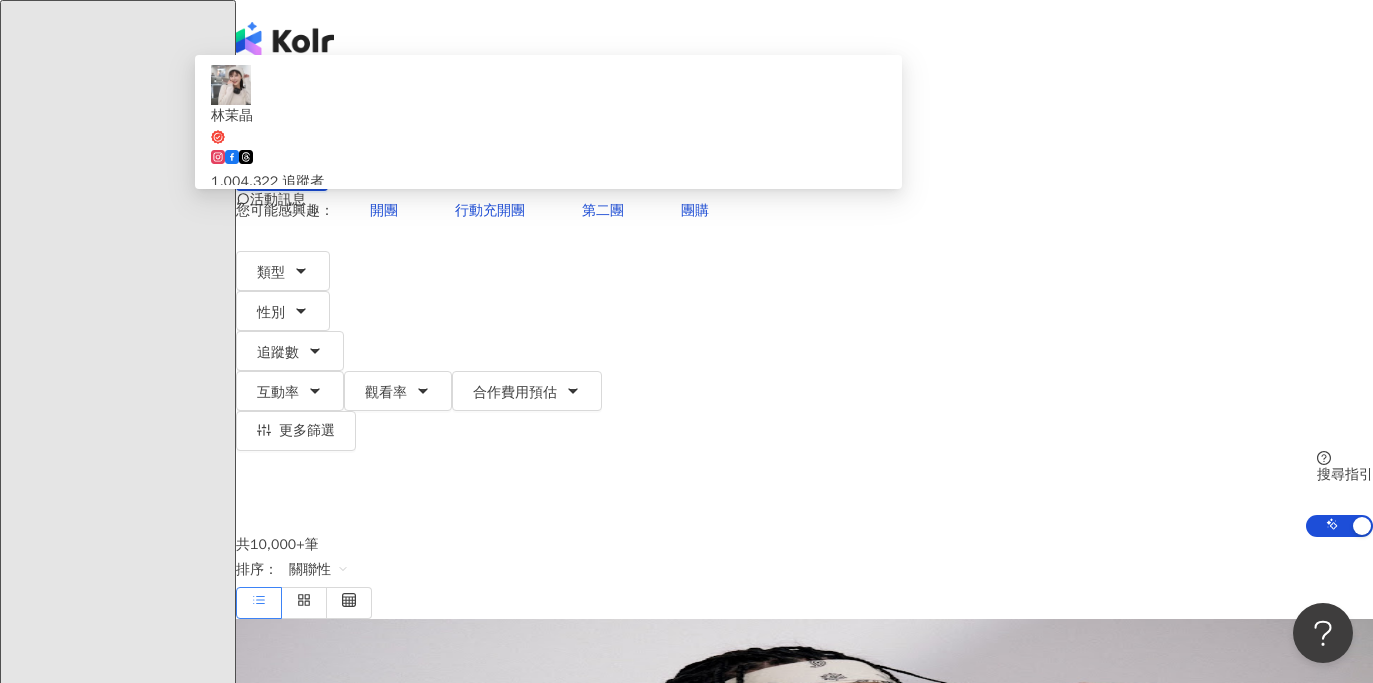 paste 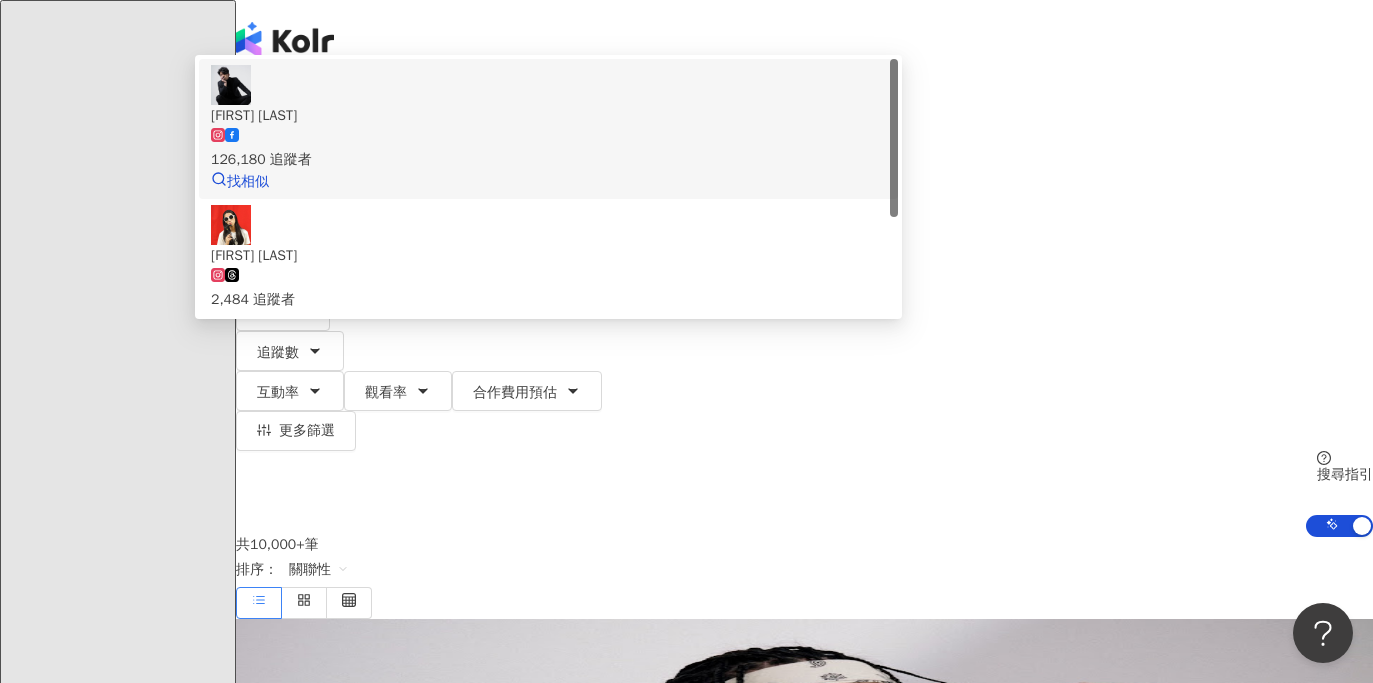 click 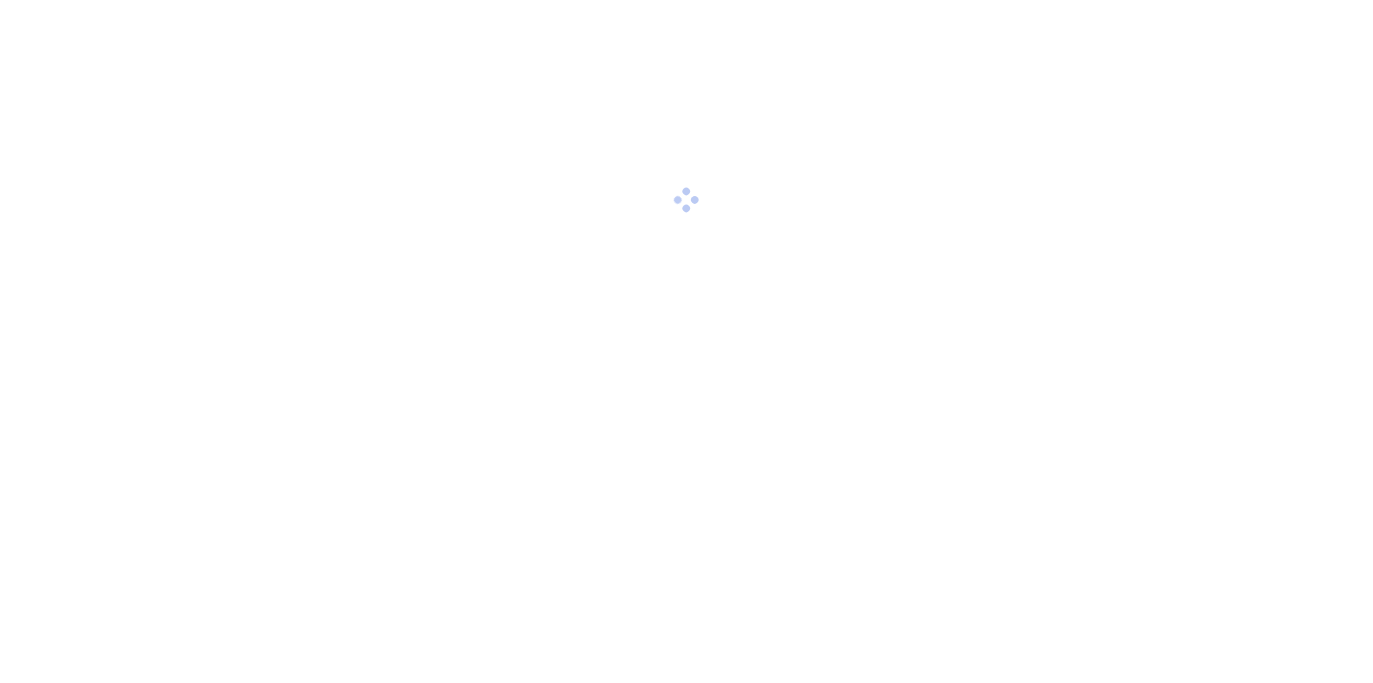 scroll, scrollTop: 0, scrollLeft: 0, axis: both 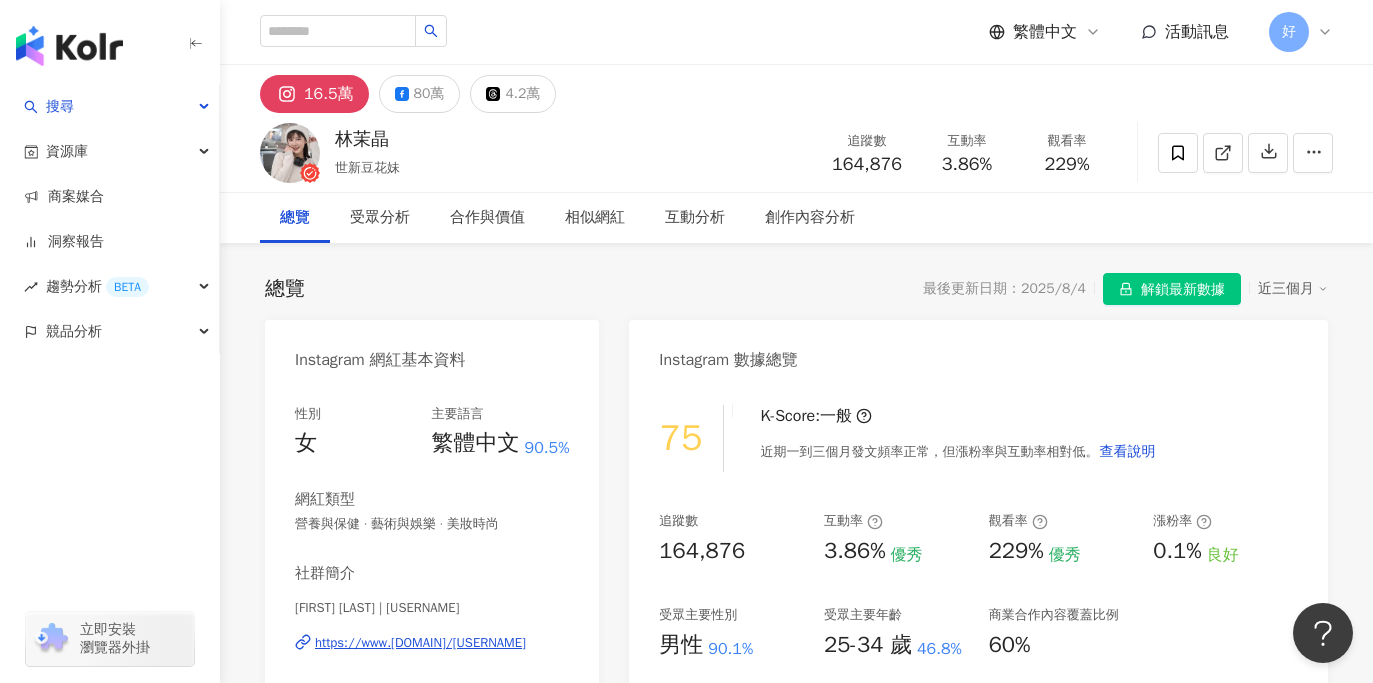 click on "總覽 最後更新日期：2025/8/4 解鎖最新數據 近三個月 Instagram 網紅基本資料 性別   女 主要語言   繁體中文 90.5% 網紅類型 營養與保健 · 藝術與娛樂 · 美妝時尚 社群簡介 林茉晶 | lin.mo.jing https://www.instagram.com/lin.mo.jing/ 💗卵巢癌一期，變胖15公斤，努力減肥中💪
-
不會使用任何小帳主動私訊各位，請勿受騙。
如收到自稱我本人的訊息，請直接私訊「有藍勾勾的本帳」確認。
-
茉🍒手作帳號👇🏻
@furrytales.tw
-
正式工作邀約請幫我寄信🙏
經紀人 八角🌟endo7688@gmail.com 看更多 Instagram 數據總覽 75 K-Score :   一般 近期一到三個月發文頻率正常，但漲粉率與互動率相對低。 查看說明 追蹤數   164,876 互動率   3.86% 優秀 觀看率   229% 優秀 漲粉率   0.1% 良好 受眾主要性別   男性 90.1% 受眾主要年齡   25-34 歲 46.8% 商業合作內容覆蓋比例   60% AI Instagram 成效等級三大指標 互動率 3.86% 0%" at bounding box center (796, 1075) 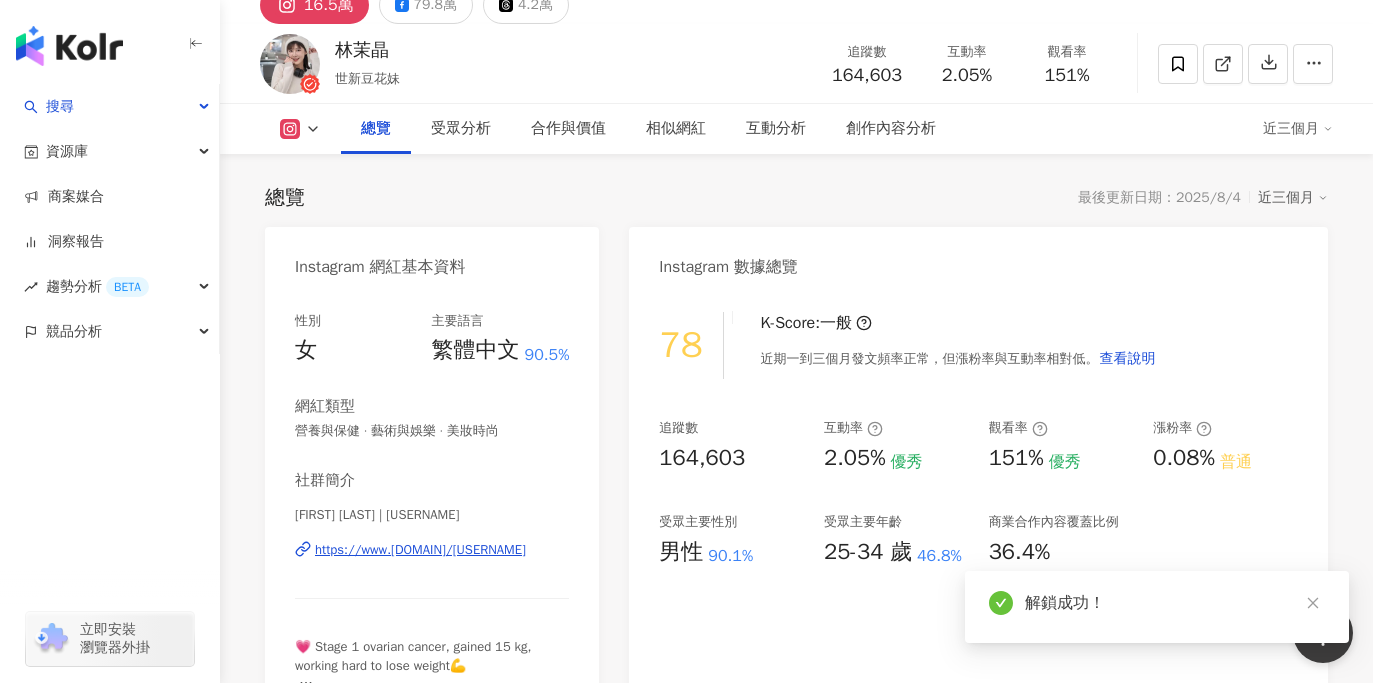 scroll, scrollTop: 267, scrollLeft: 0, axis: vertical 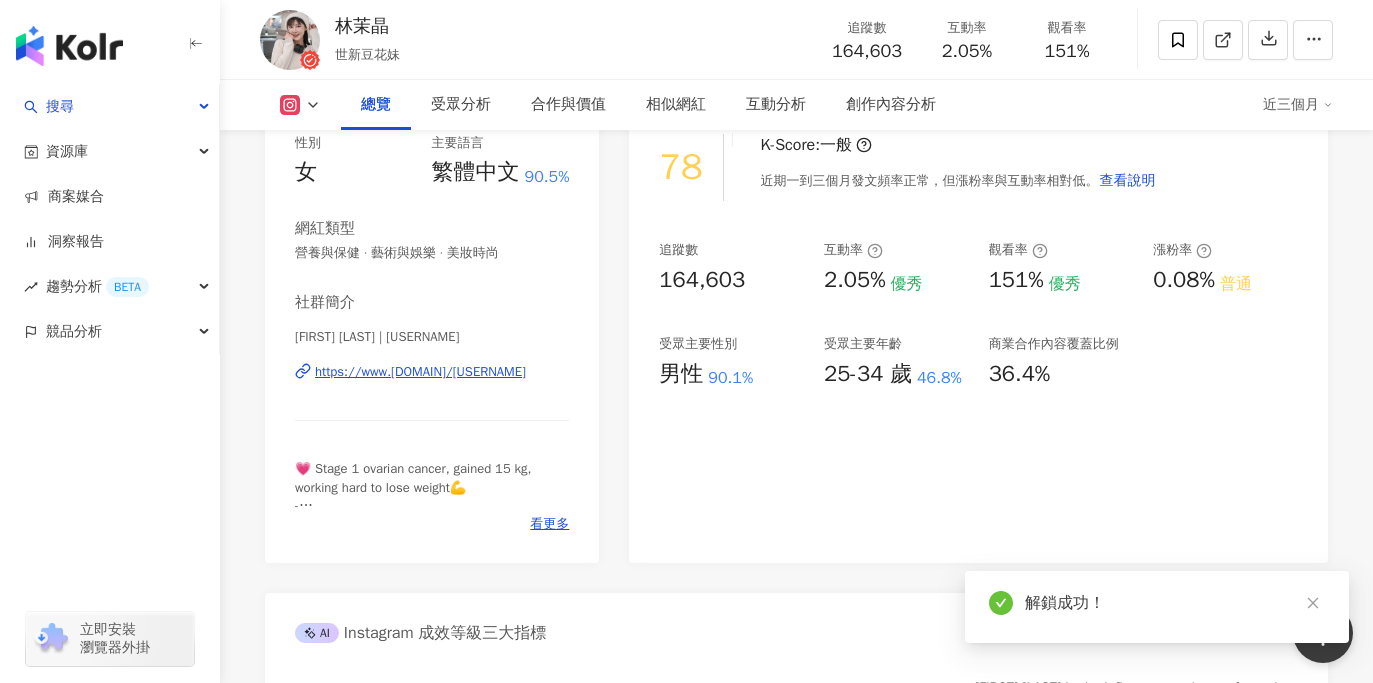 click on "https://www.instagram.com/lin.mo.jing/" at bounding box center [420, 372] 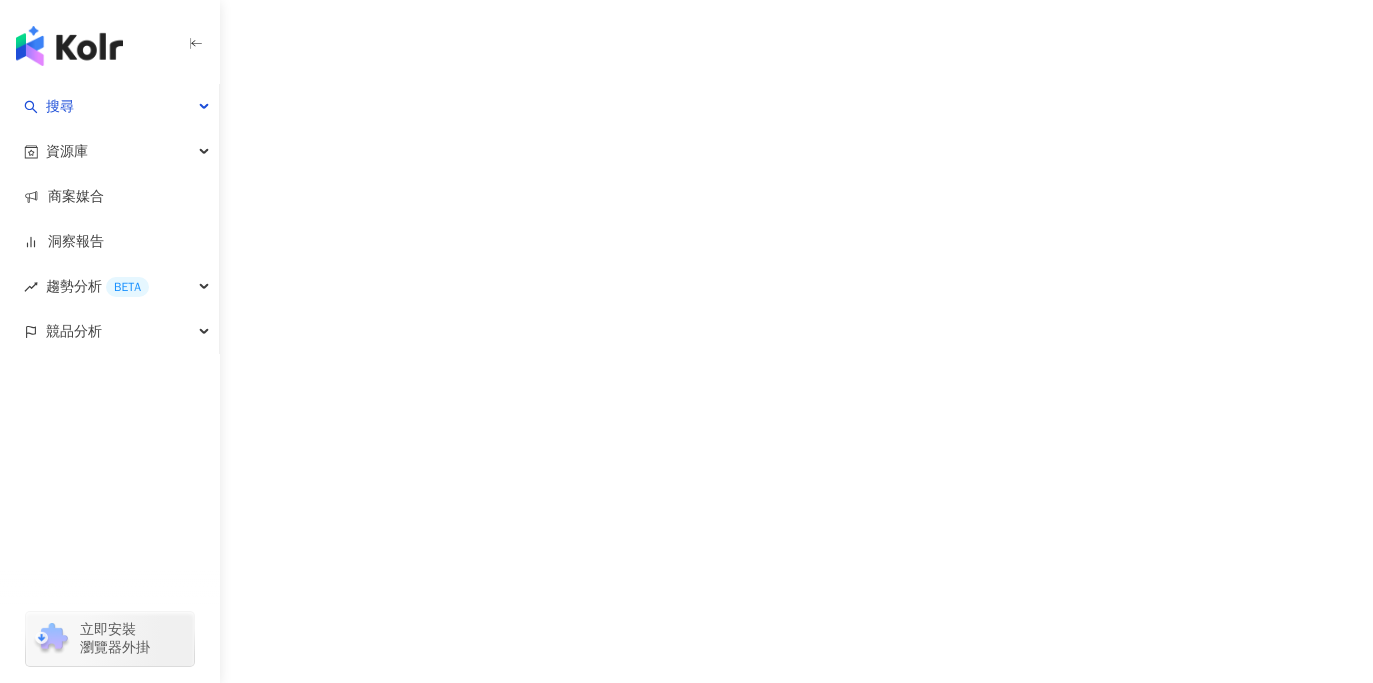 scroll, scrollTop: 0, scrollLeft: 0, axis: both 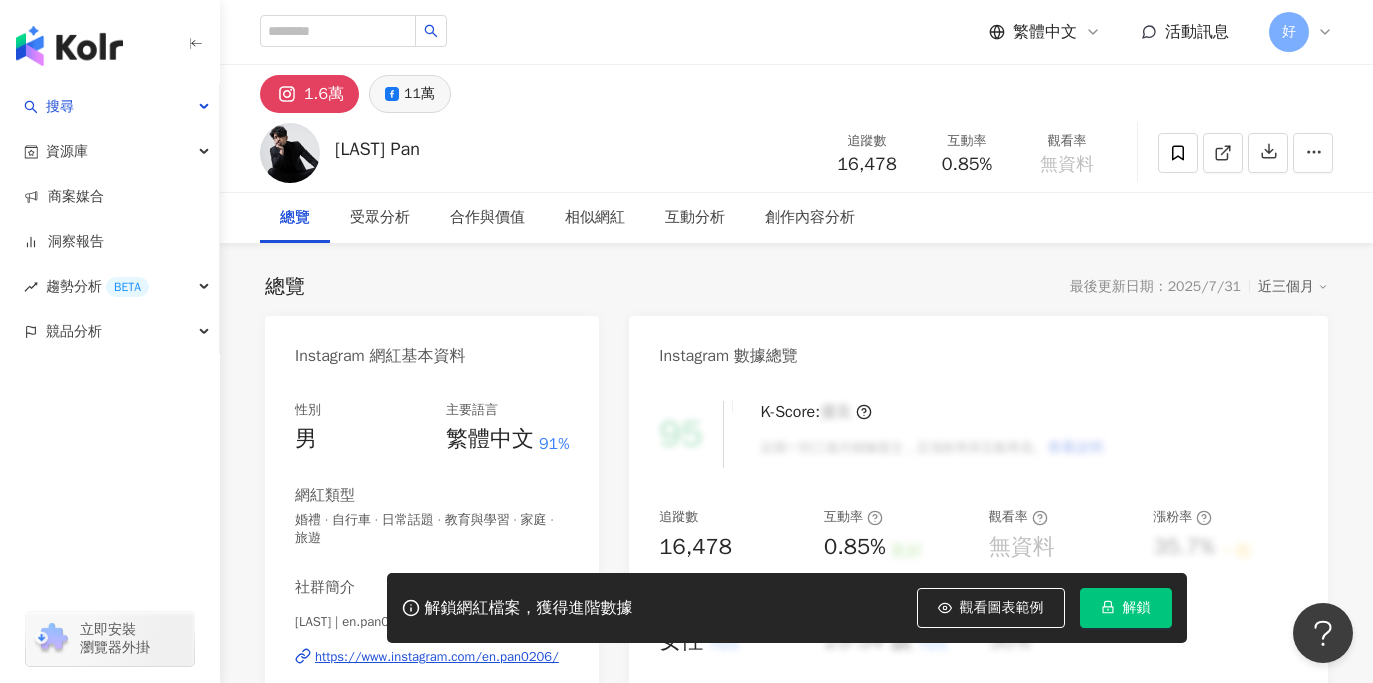 click on "11萬" at bounding box center (419, 94) 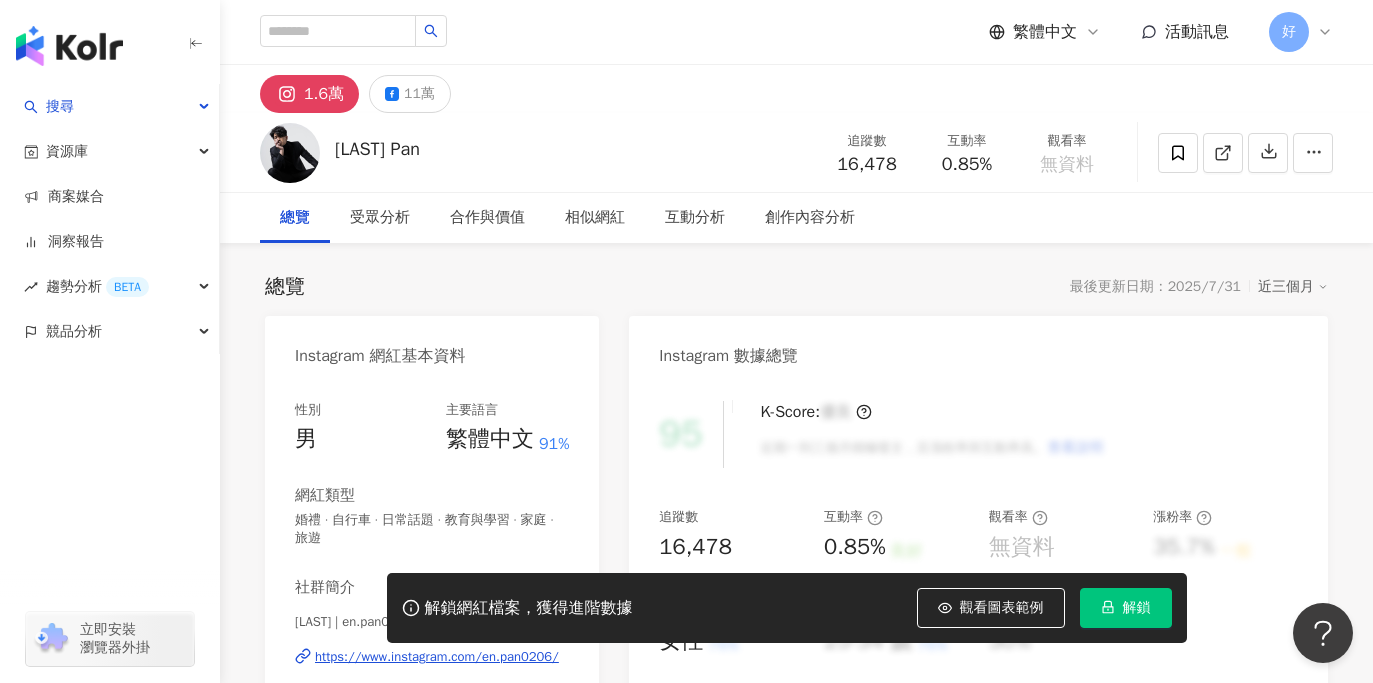 click on "https://www.instagram.com/en.pan0206/" at bounding box center (437, 657) 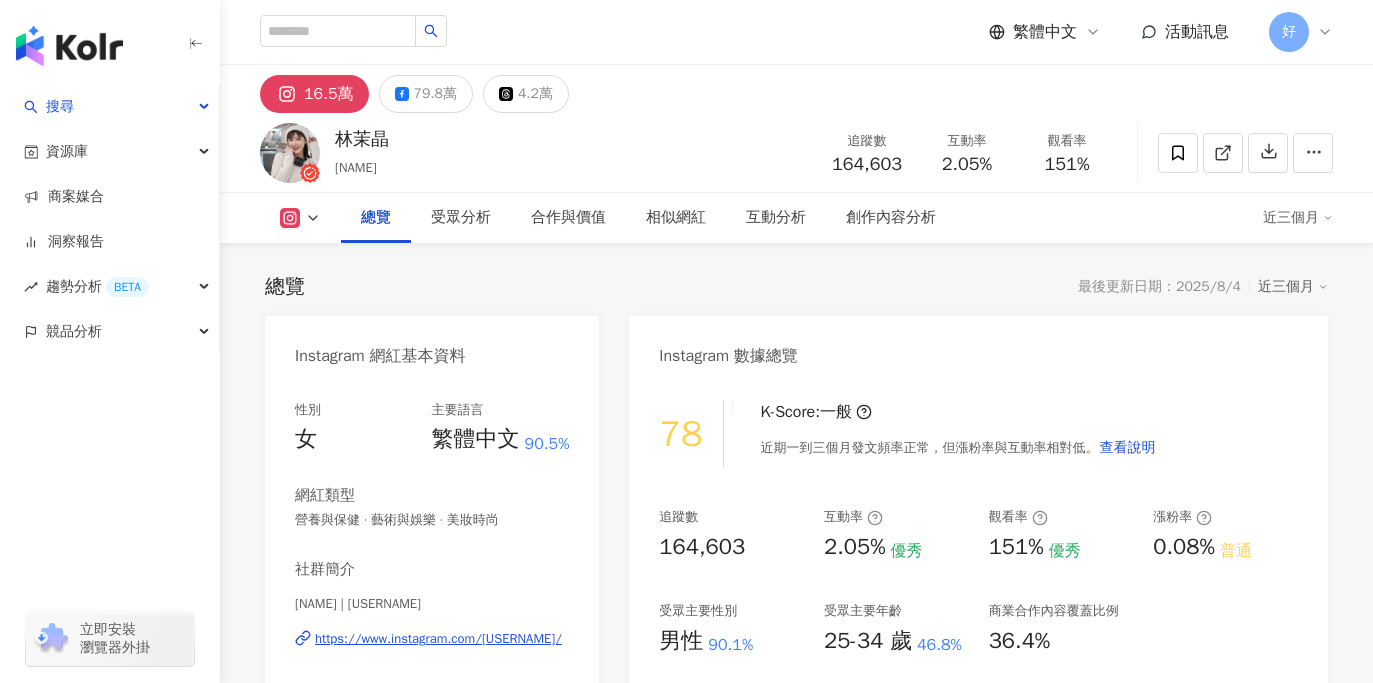 scroll, scrollTop: 0, scrollLeft: 0, axis: both 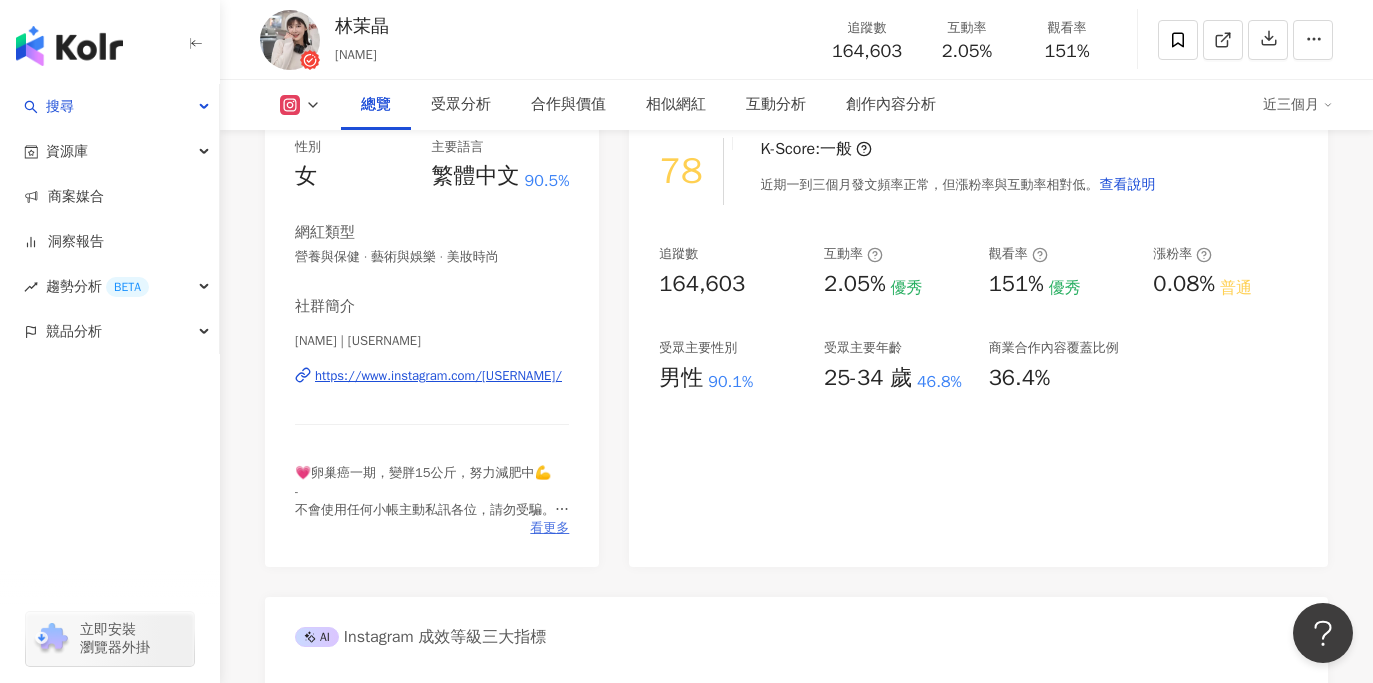click on "看更多" at bounding box center (549, 528) 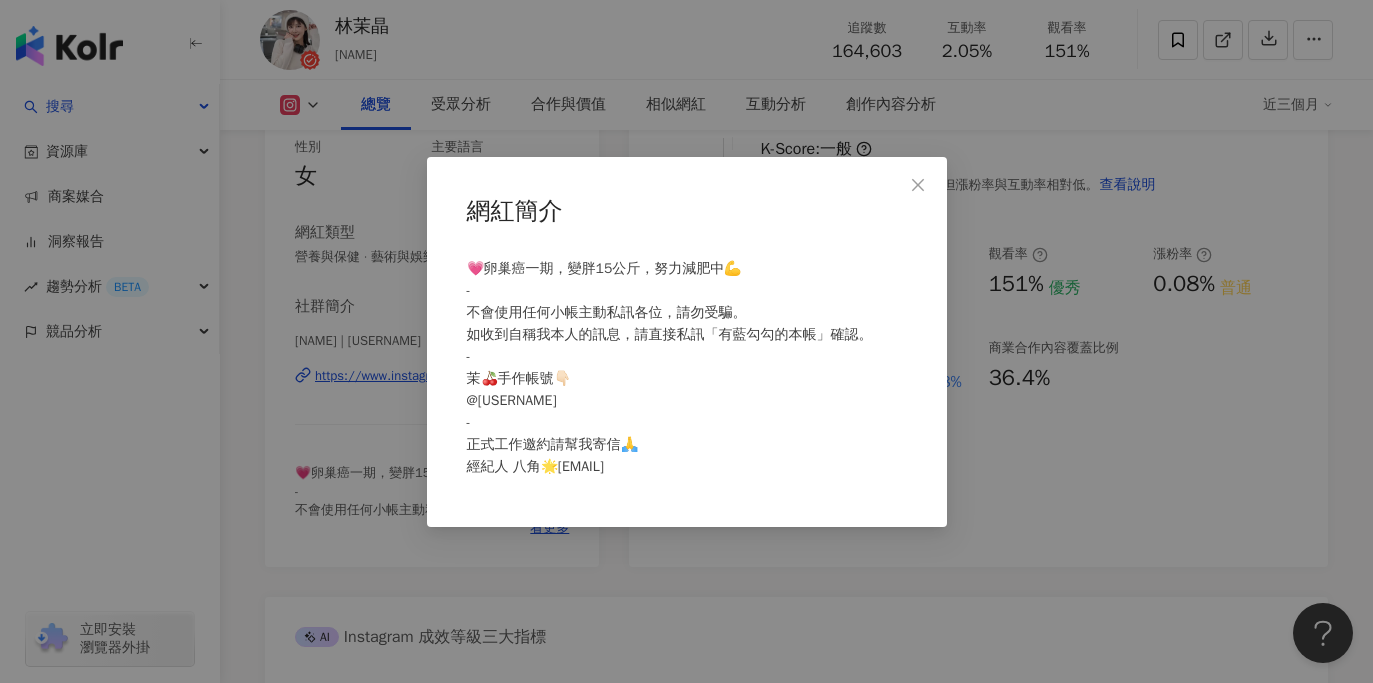 click on "網紅簡介 💗卵巢癌一期，變胖15公斤，努力減肥中💪
-
不會使用任何小帳主動私訊各位，請勿受騙。
如收到自稱我本人的訊息，請直接私訊「有藍勾勾的本帳」確認。
-
茉🍒手作帳號👇🏻
@furrytales.tw
-
正式工作邀約請幫我寄信🙏
經紀人 八角🌟endo7688@gmail.com" at bounding box center (686, 341) 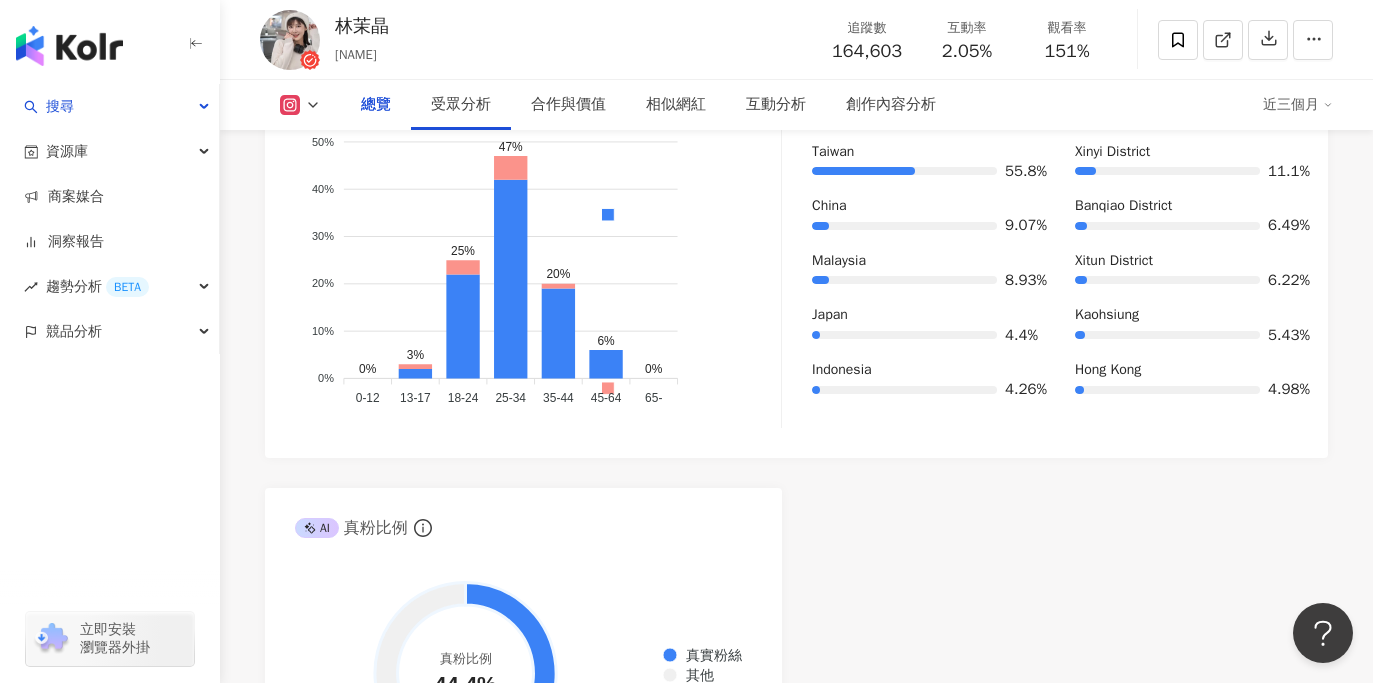 scroll, scrollTop: 0, scrollLeft: 0, axis: both 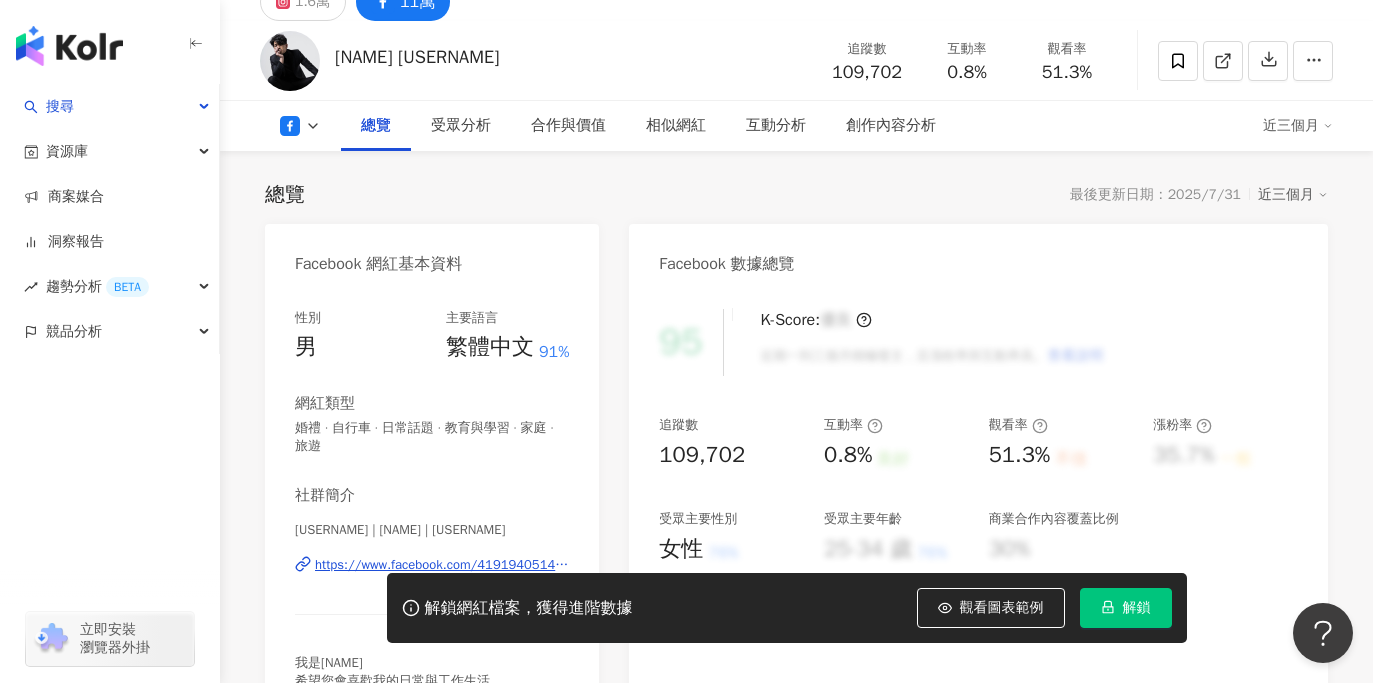 click on "解鎖" at bounding box center [1126, 608] 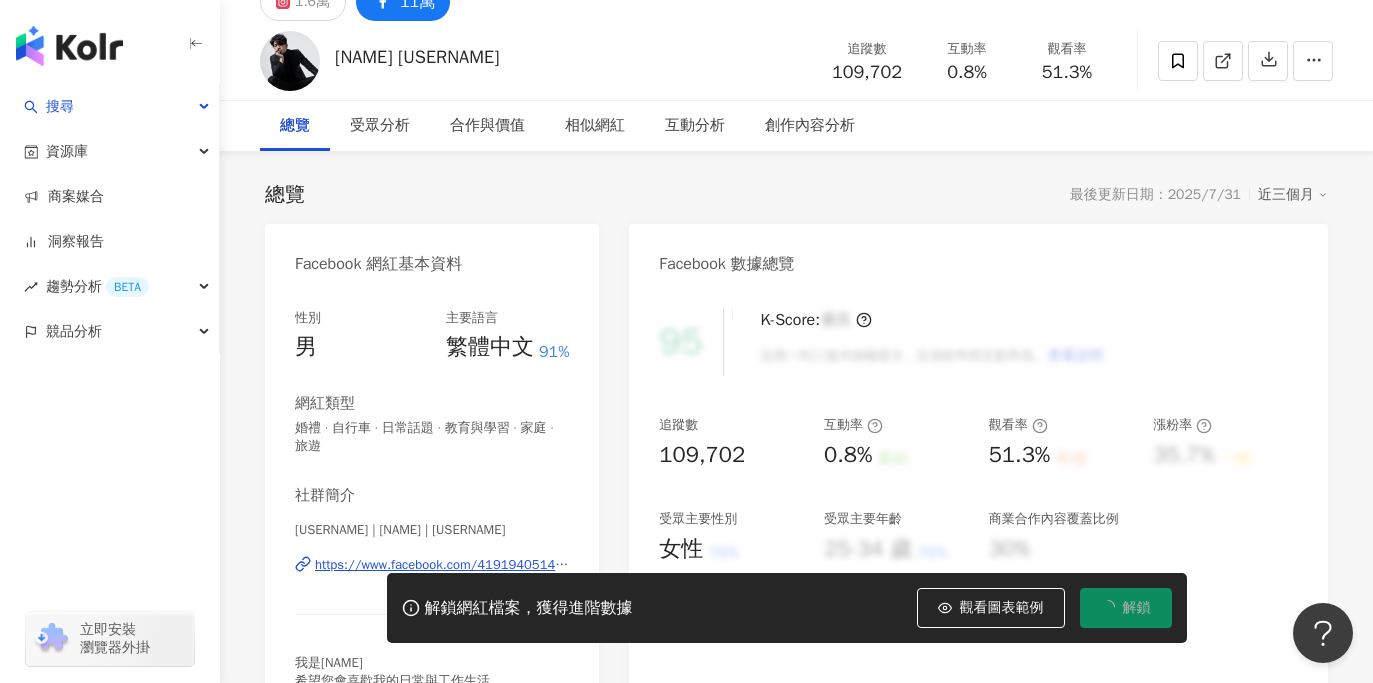 scroll, scrollTop: 0, scrollLeft: 0, axis: both 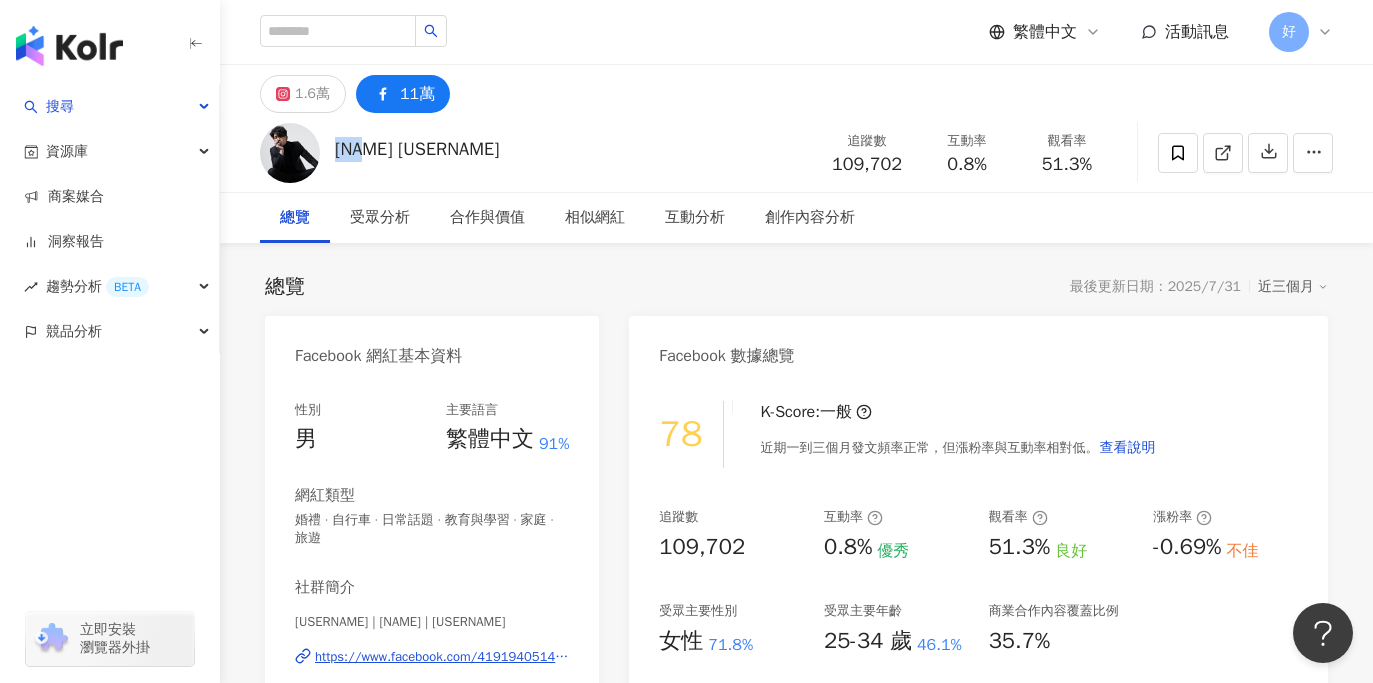 drag, startPoint x: 337, startPoint y: 149, endPoint x: 389, endPoint y: 149, distance: 52 